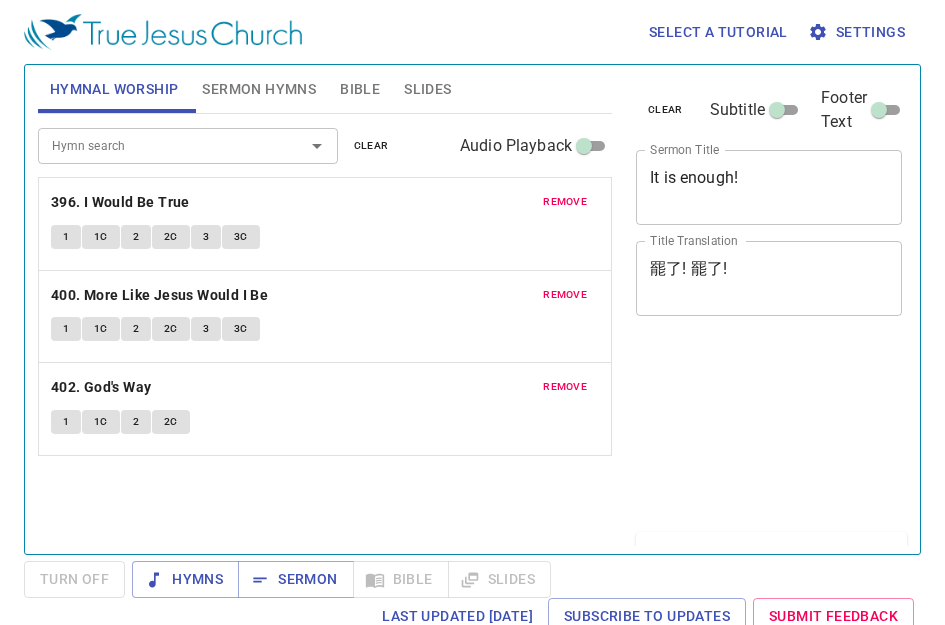 scroll, scrollTop: 0, scrollLeft: 0, axis: both 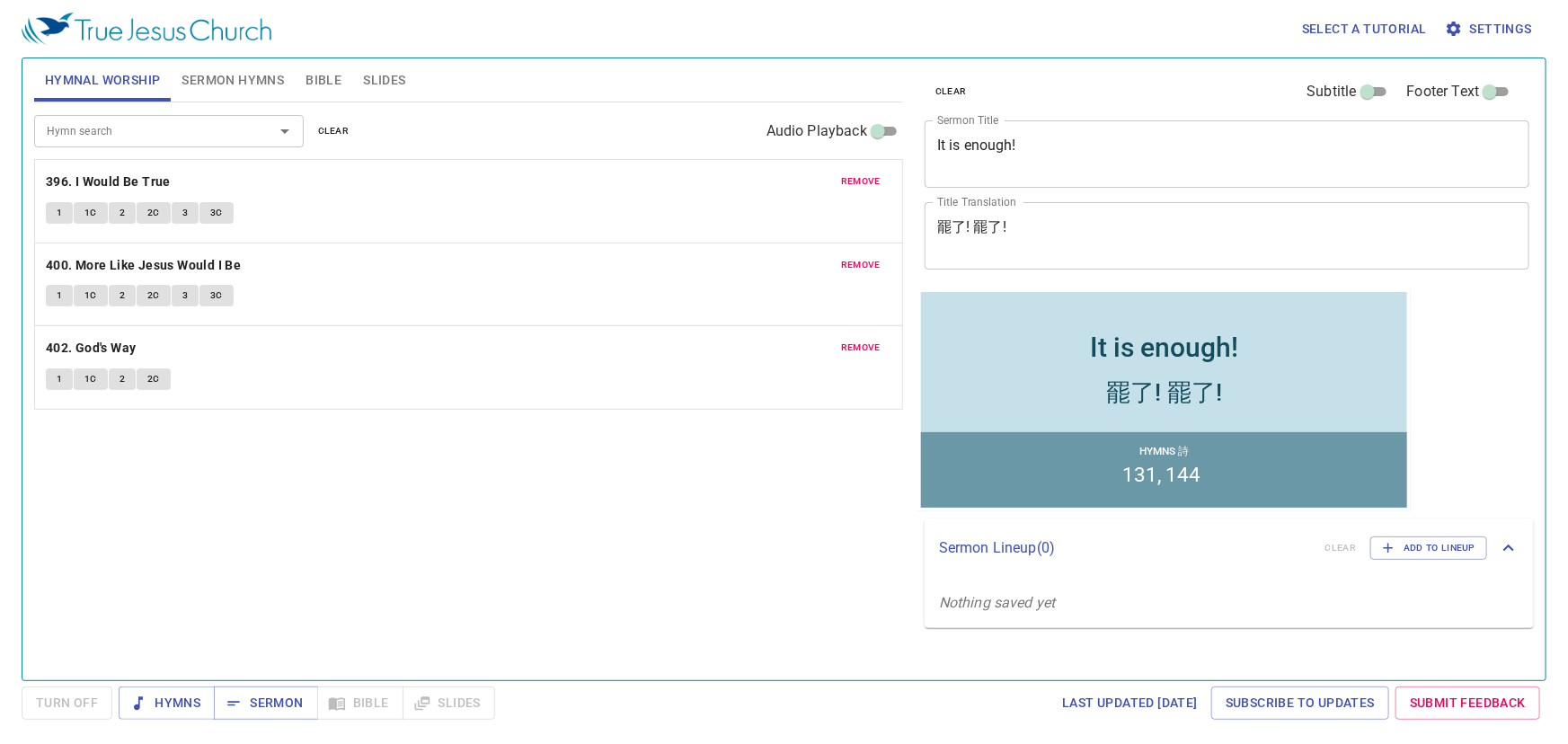 click on "remove" at bounding box center [861, 182] 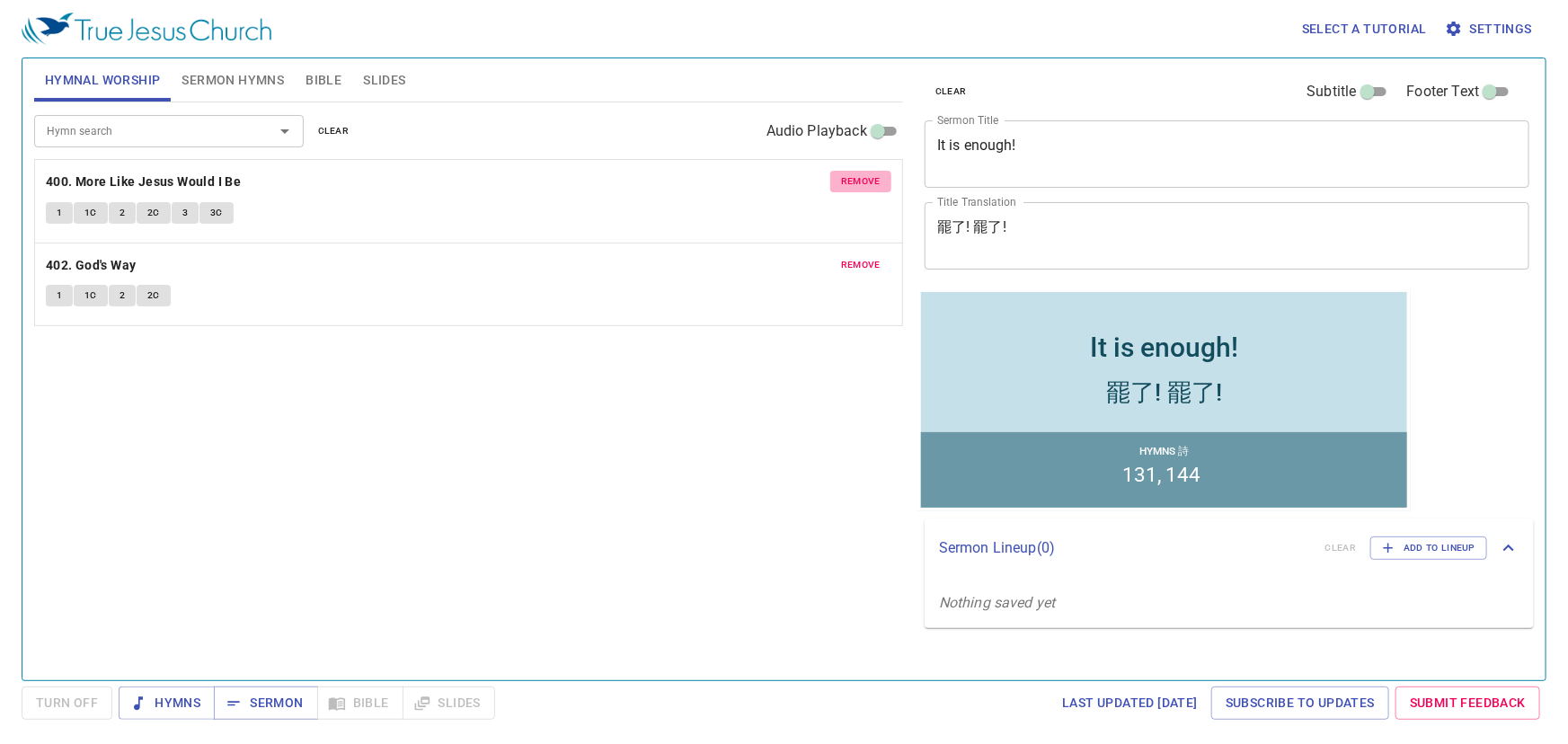 click on "remove" at bounding box center (861, 182) 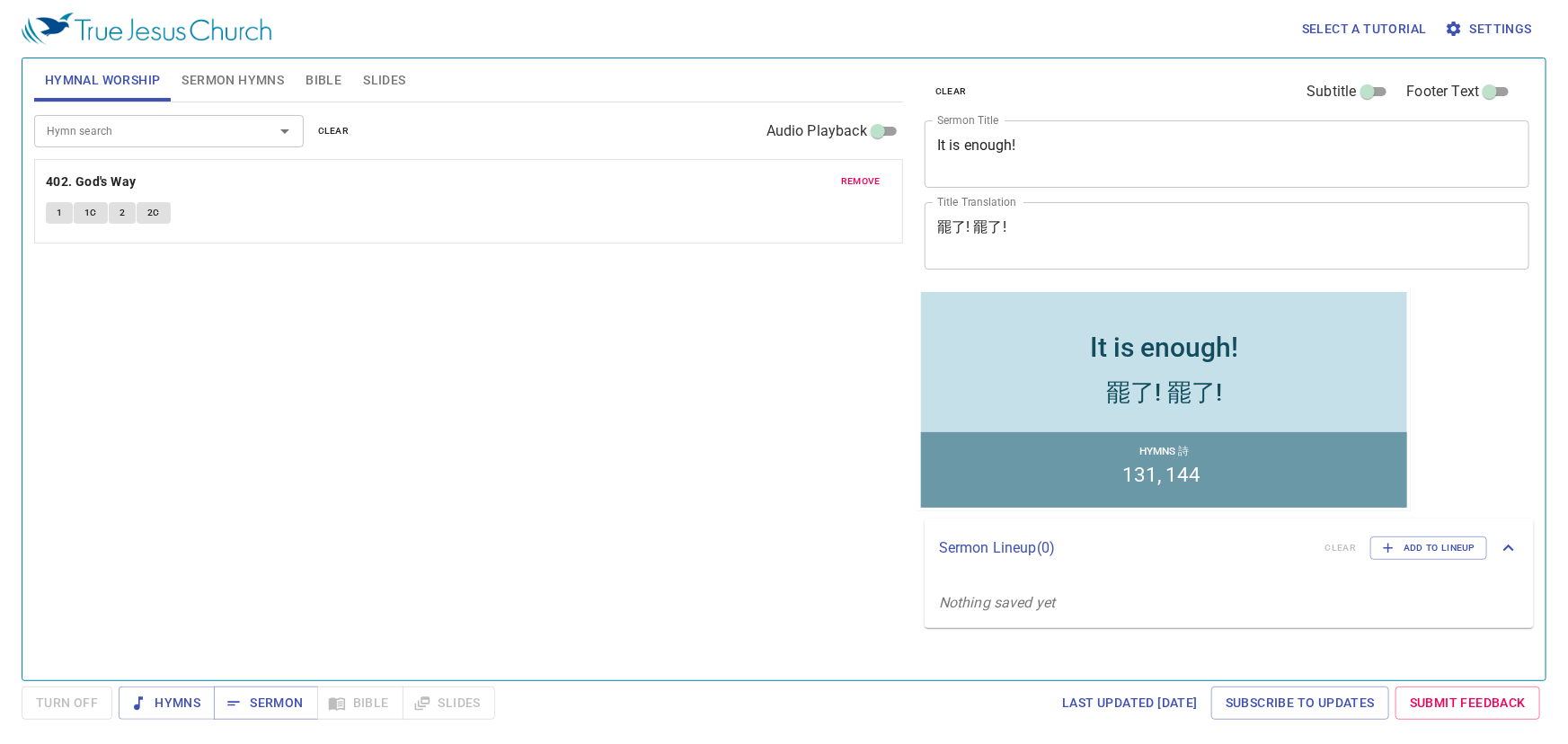 click on "remove" at bounding box center (861, 182) 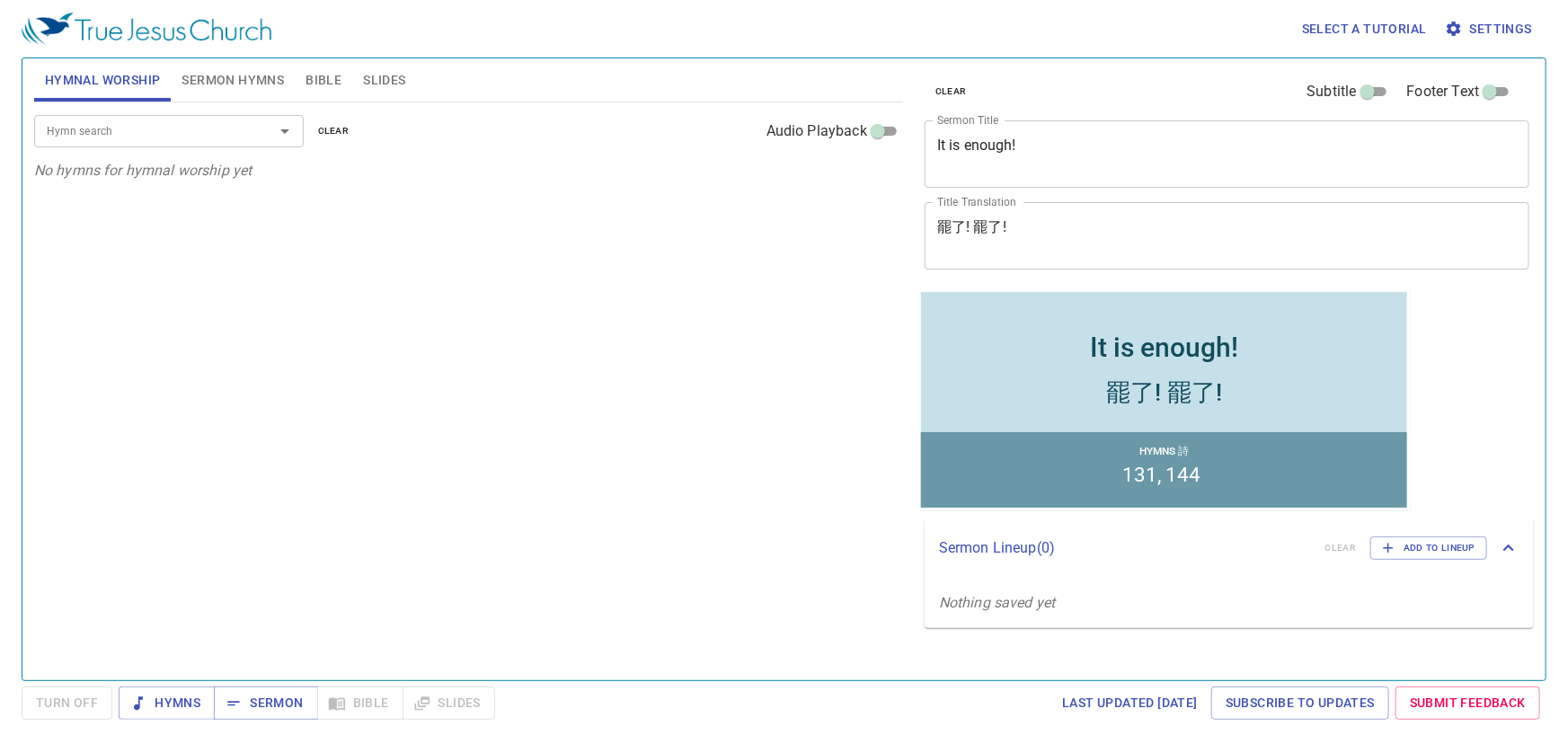 click on "Sermon Hymns" at bounding box center (233, 80) 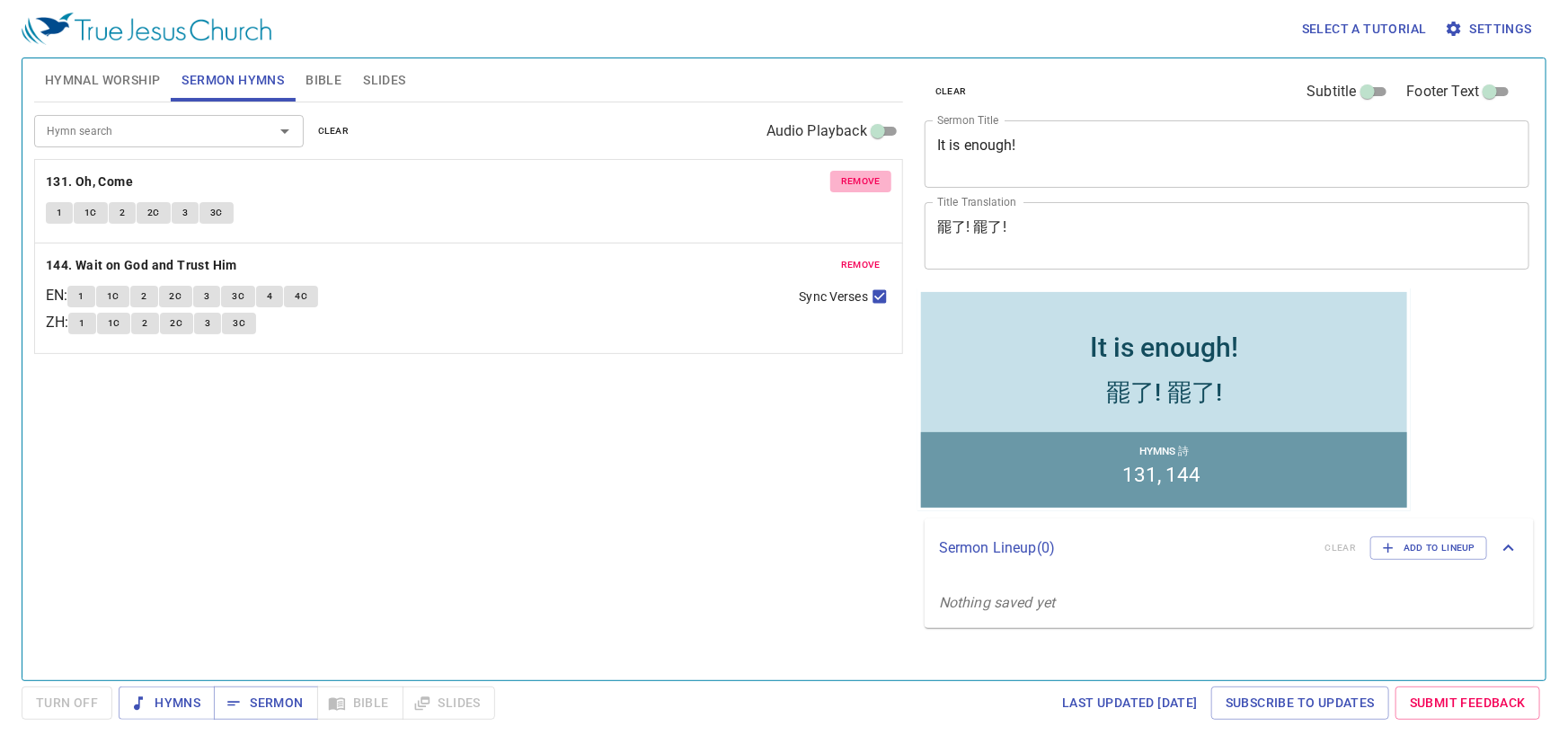 click on "remove" at bounding box center (861, 182) 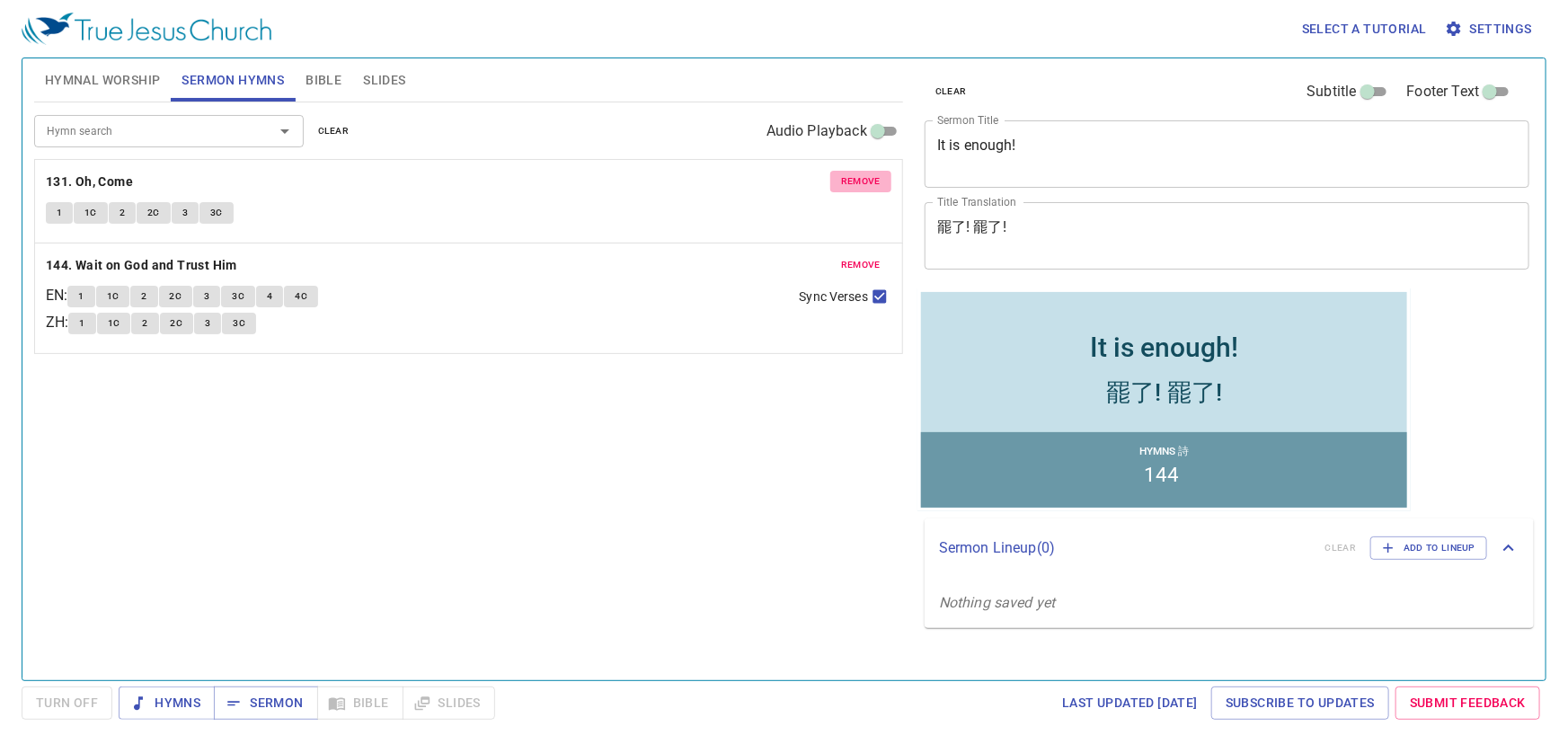 click on "remove" at bounding box center (861, 265) 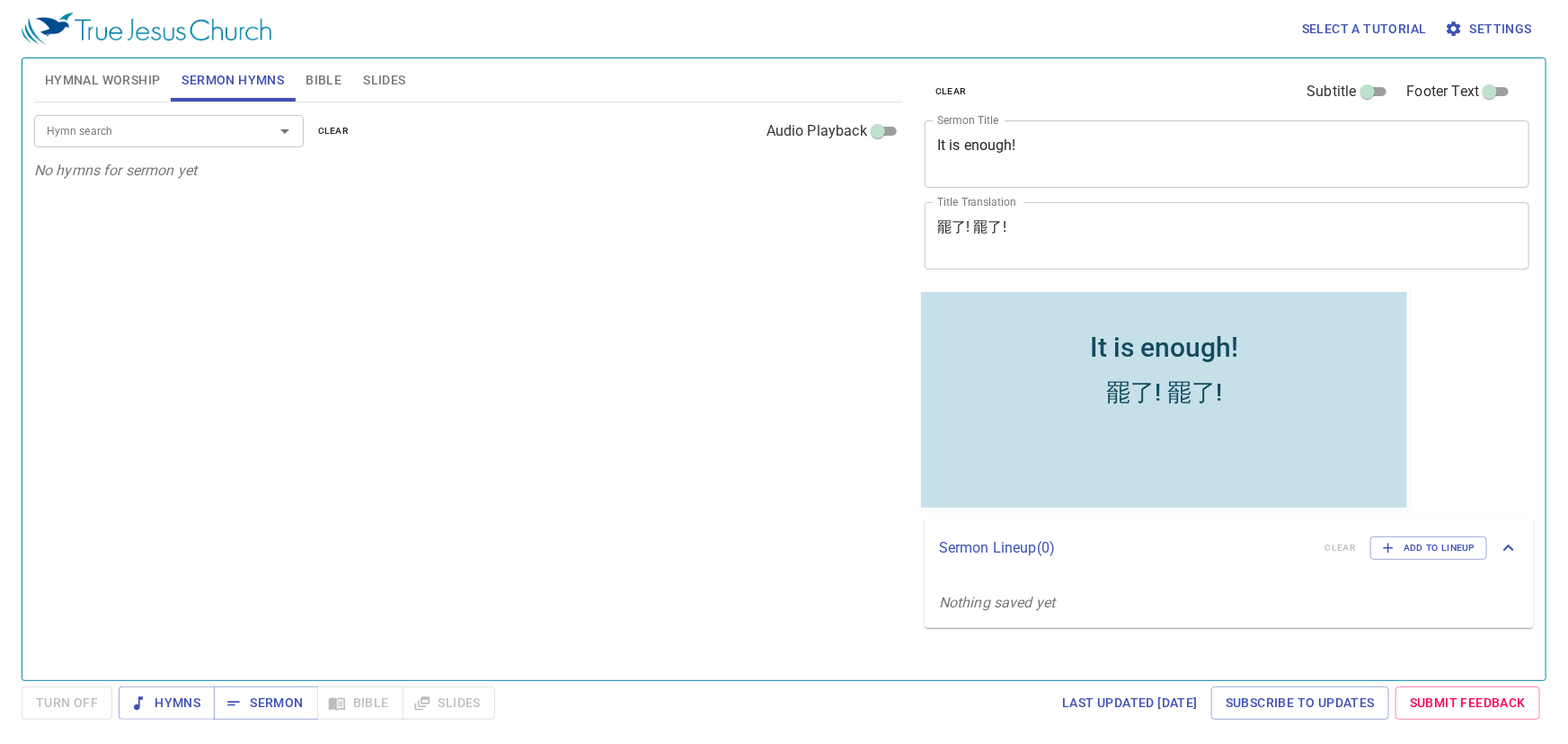 click on "Slides" at bounding box center [384, 80] 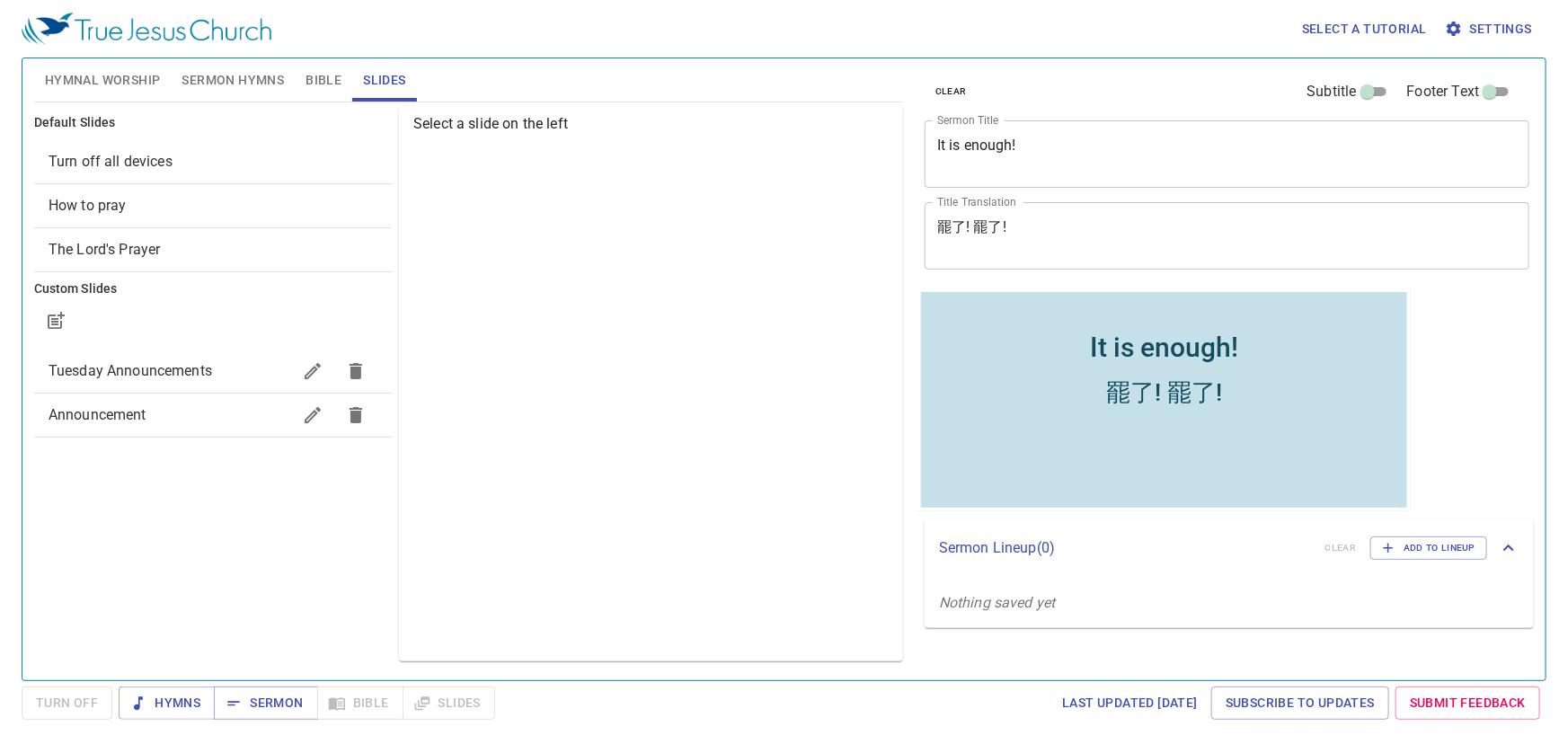 click on "Turn off all devices" at bounding box center [111, 161] 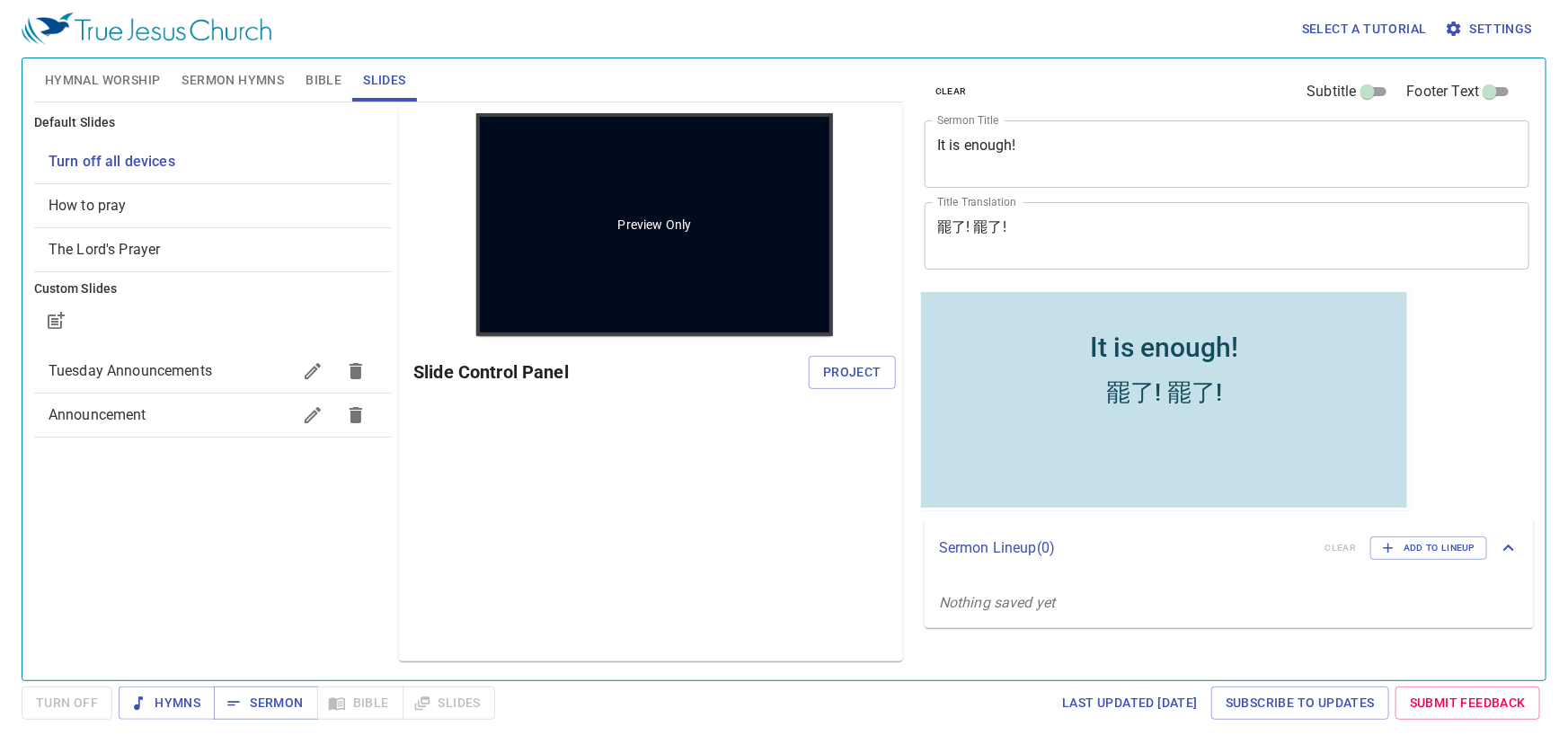 scroll, scrollTop: 0, scrollLeft: 0, axis: both 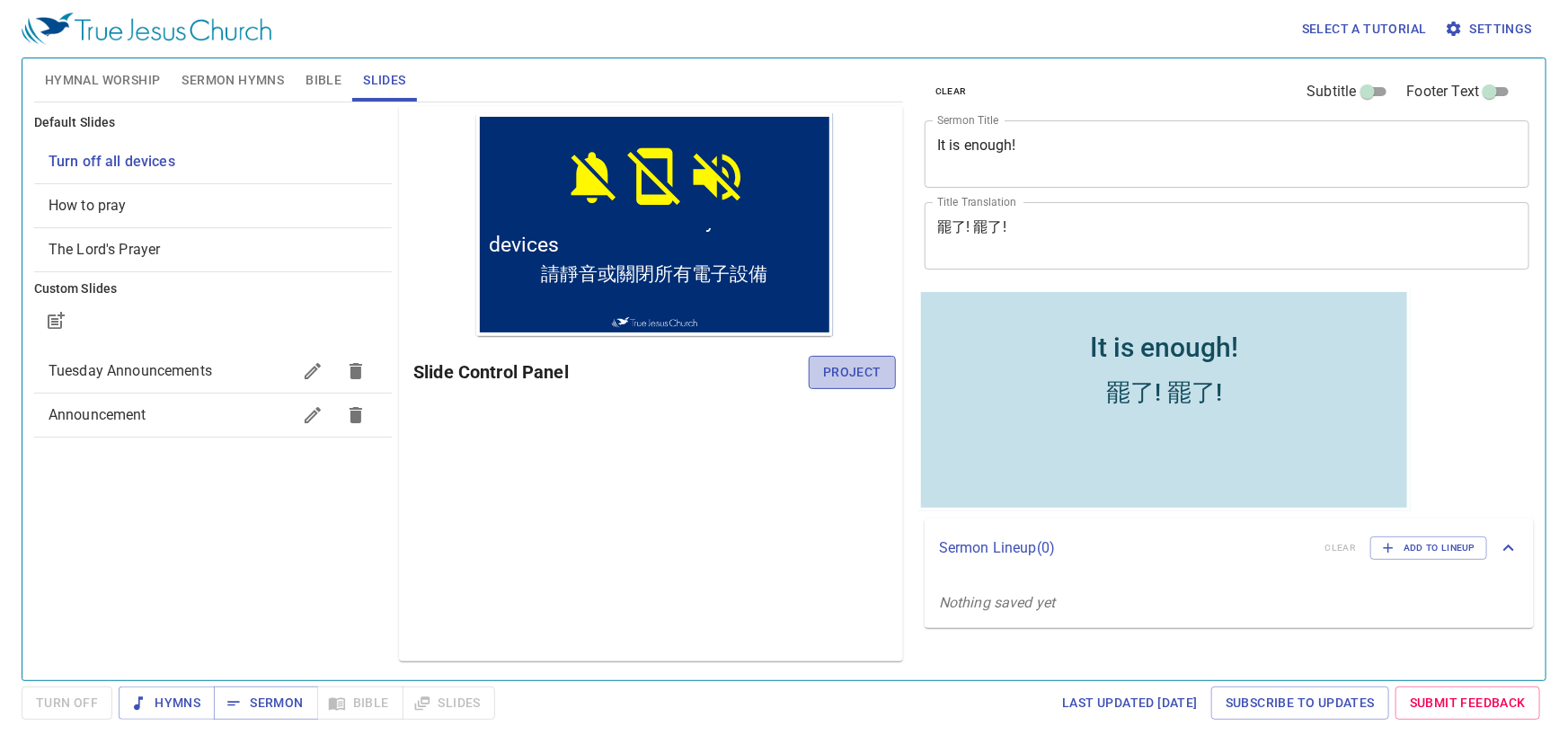 click on "Project" at bounding box center (852, 372) 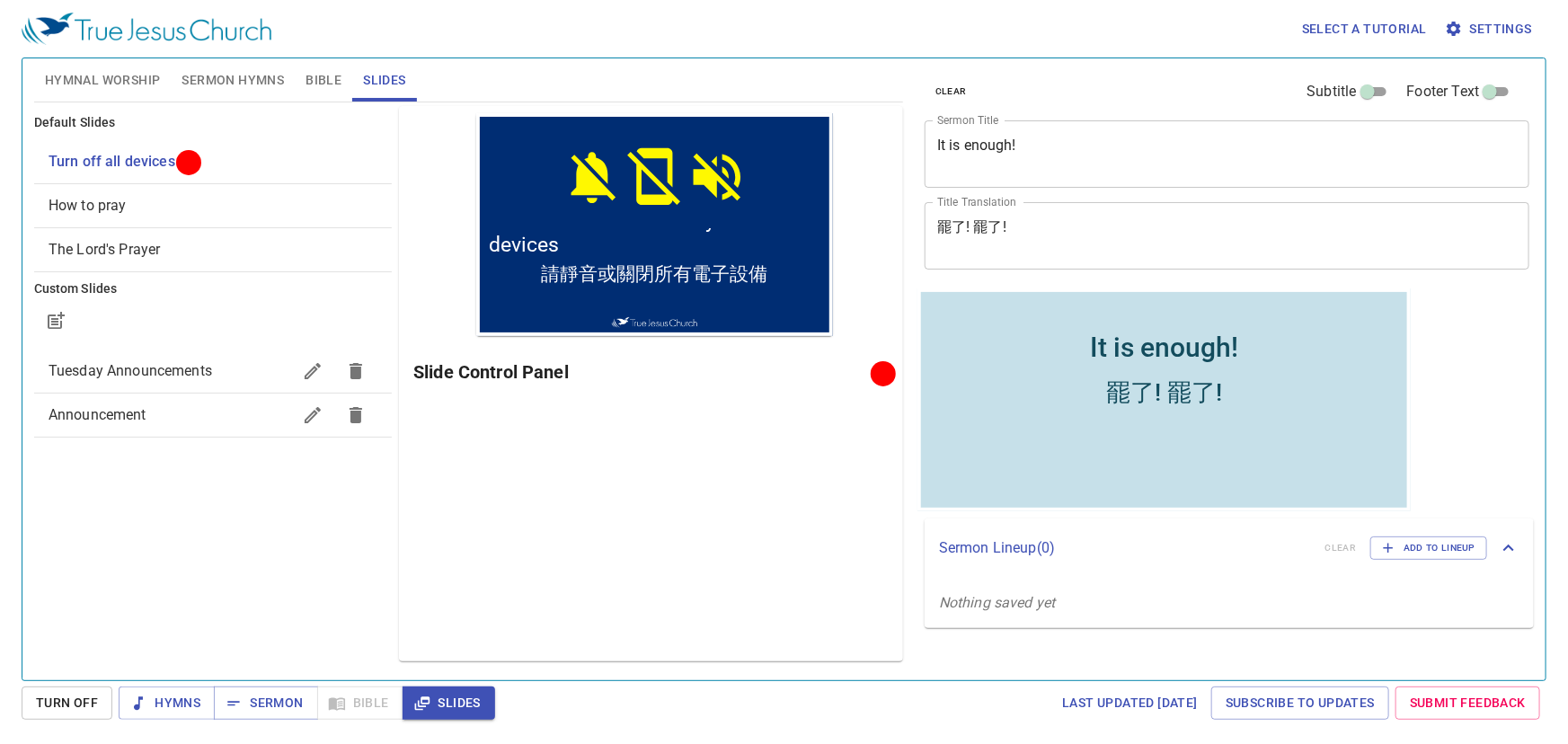 click on "Preview Only Slide Control Panel" at bounding box center (651, 384) 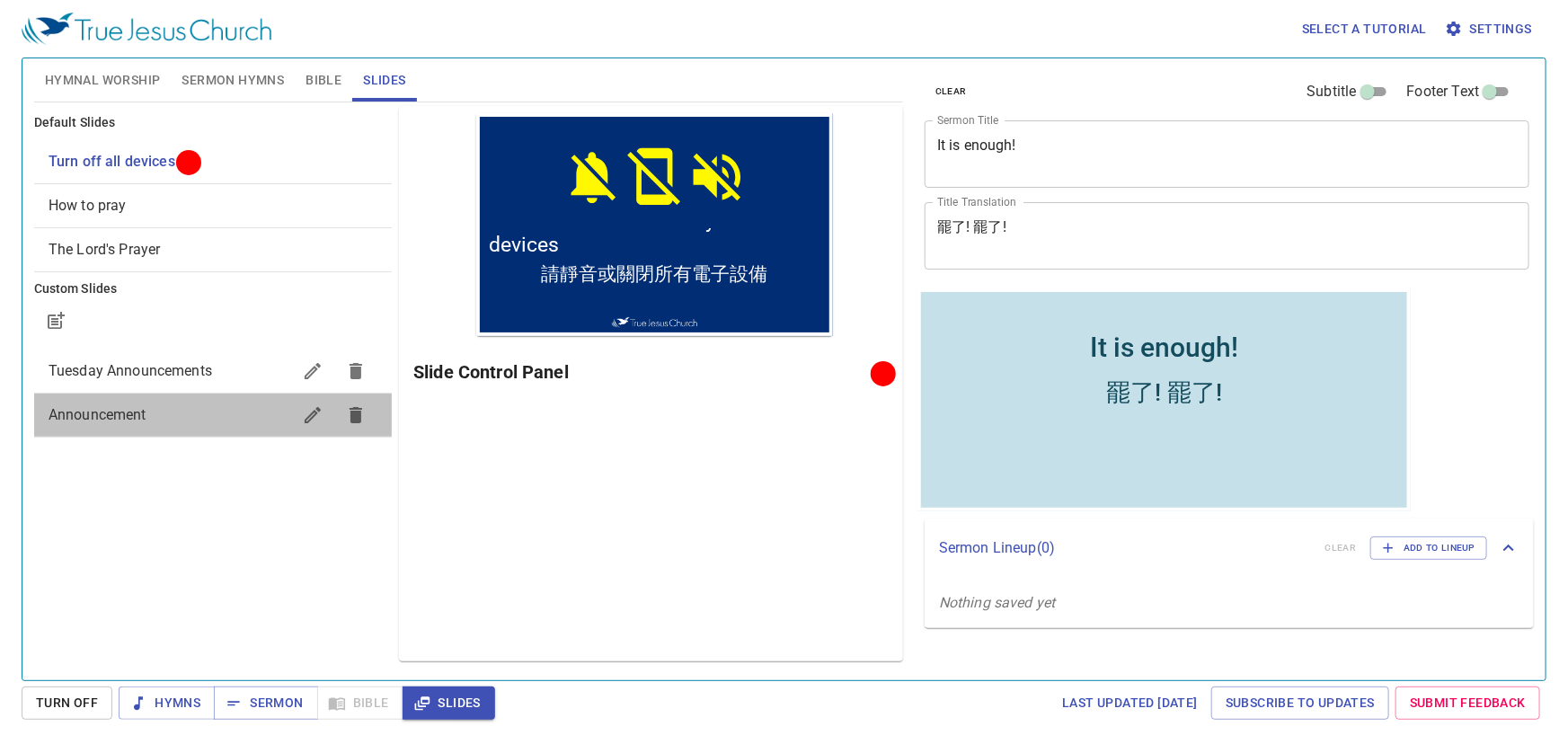click on "Announcement" at bounding box center [97, 414] 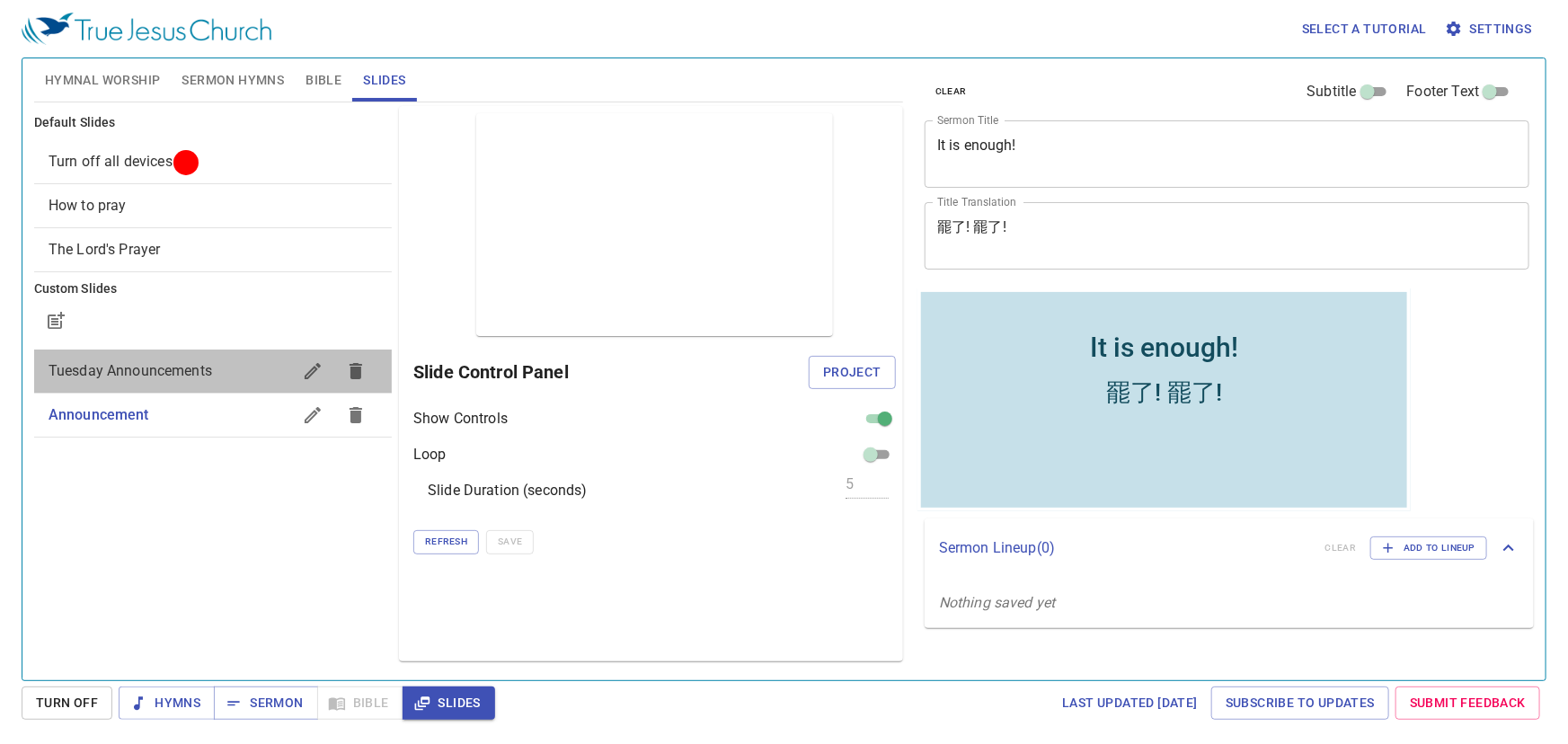 click on "Tuesday Announcements" at bounding box center [130, 370] 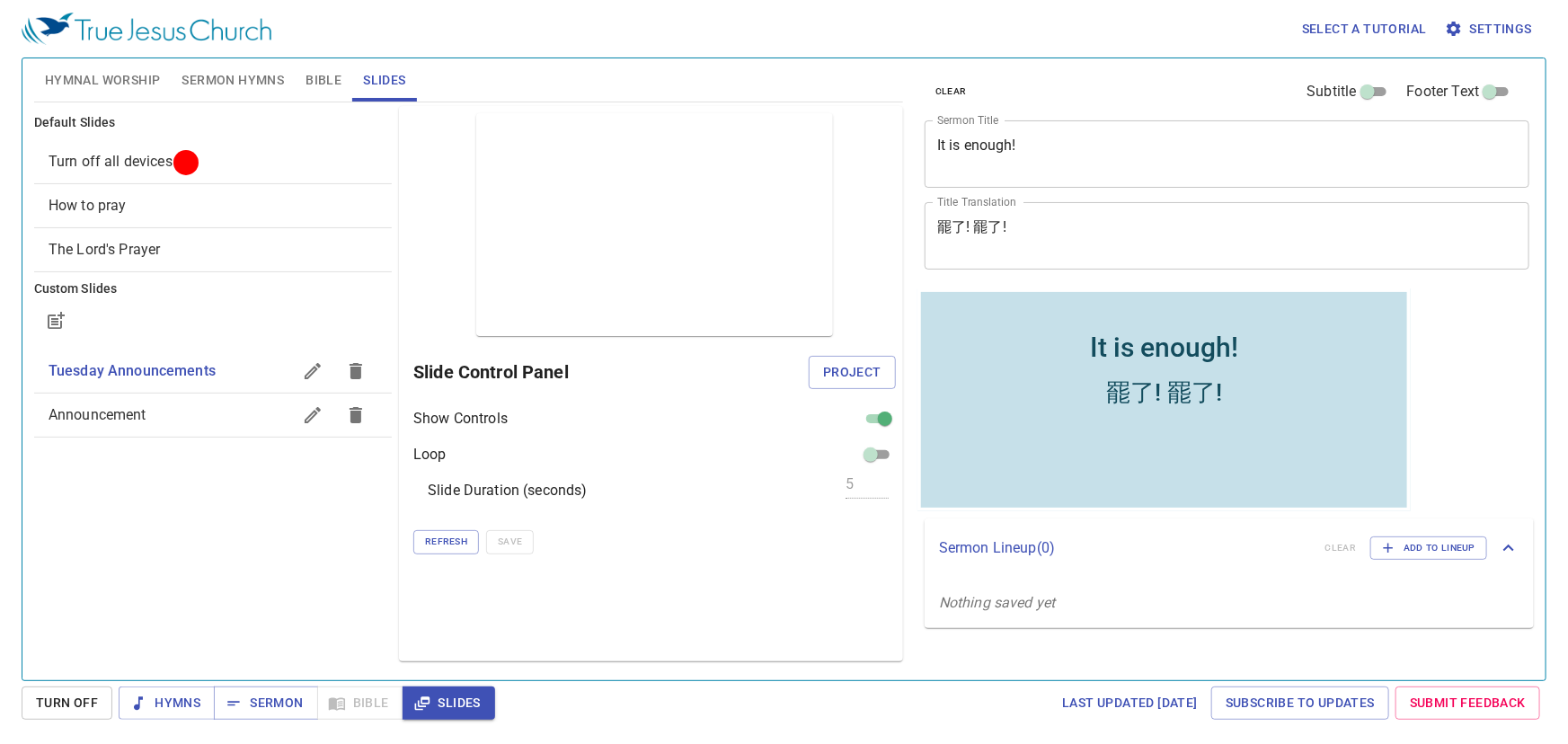 click on "Turn off all devices" at bounding box center [111, 161] 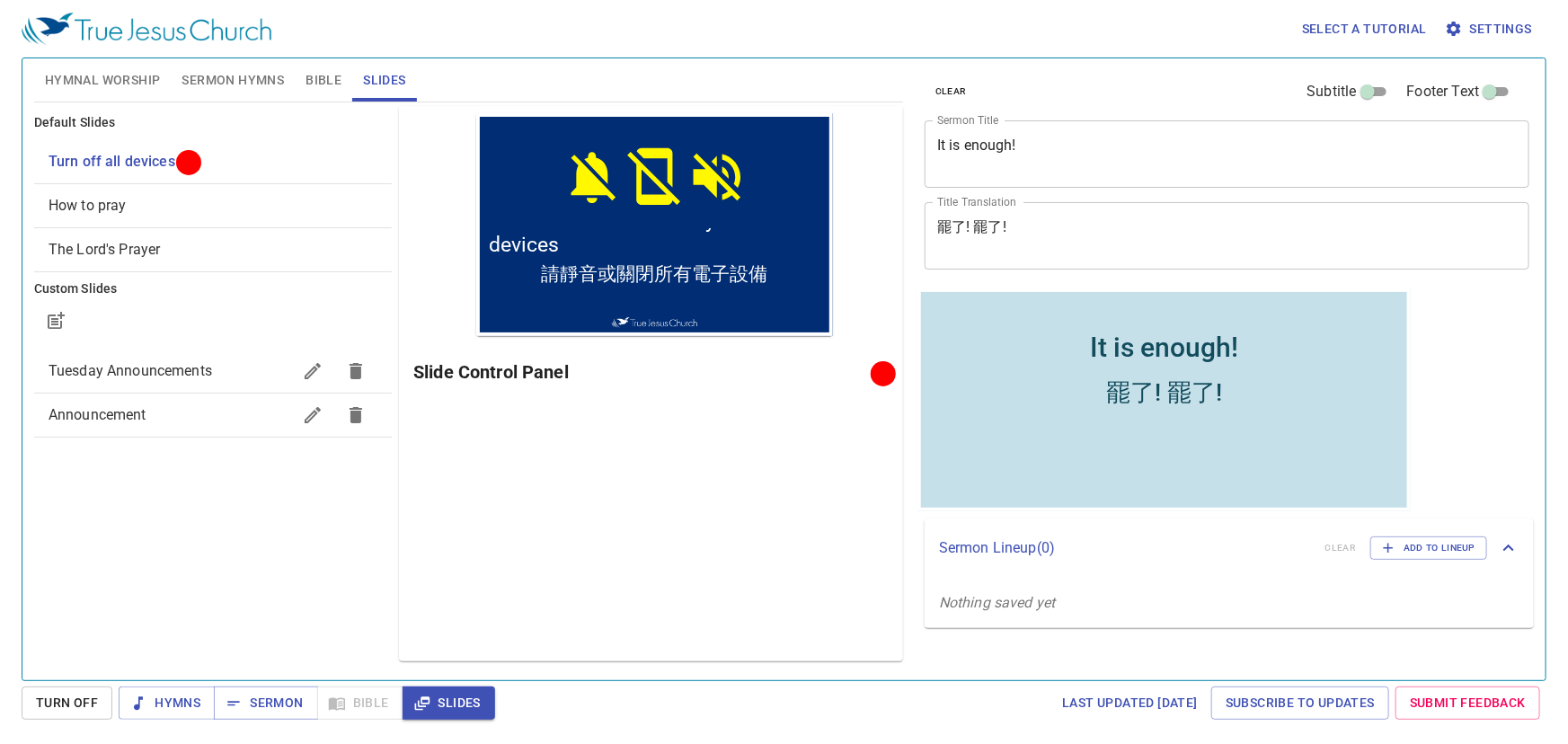 scroll, scrollTop: 0, scrollLeft: 0, axis: both 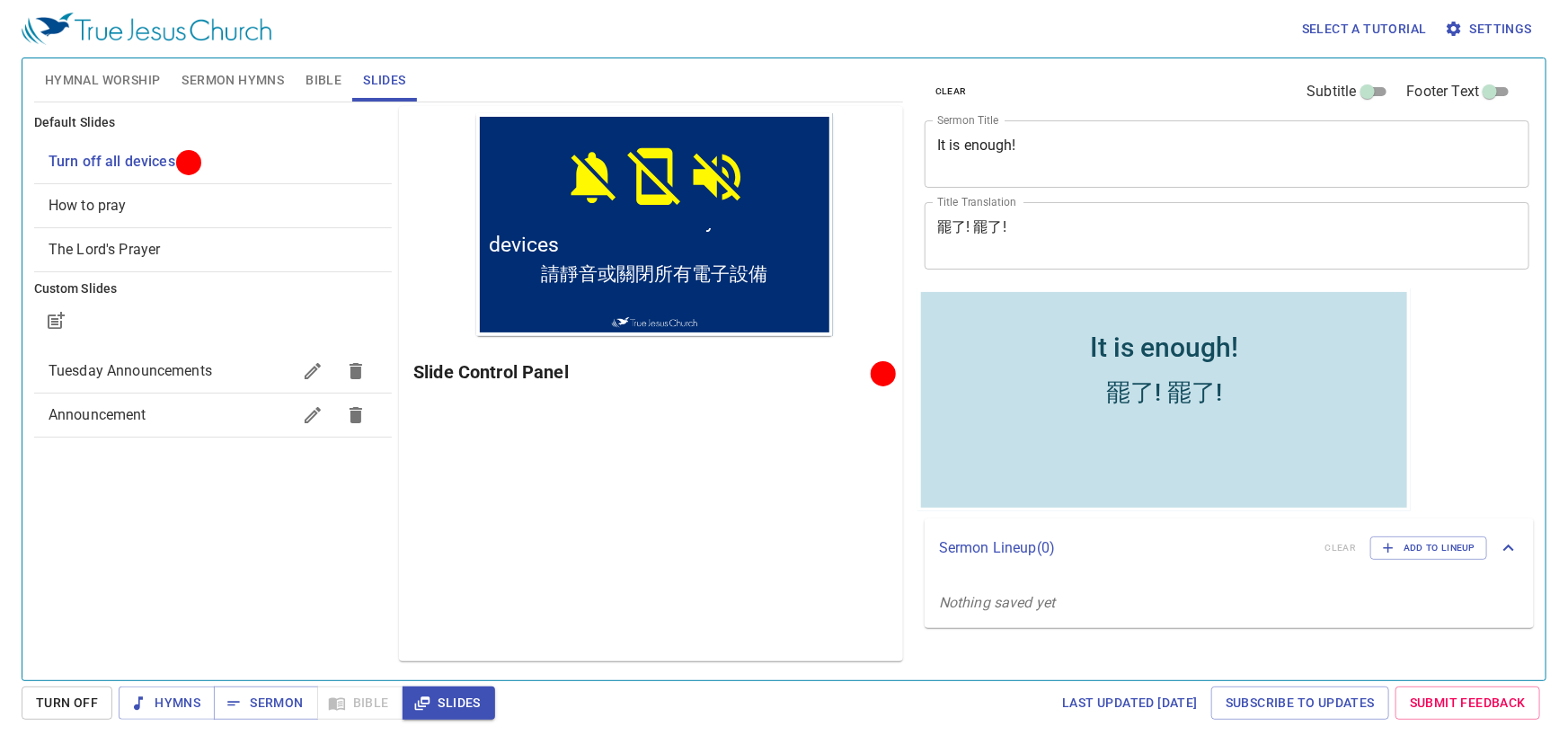 click on "Preview Only Slide Control Panel" at bounding box center [651, 384] 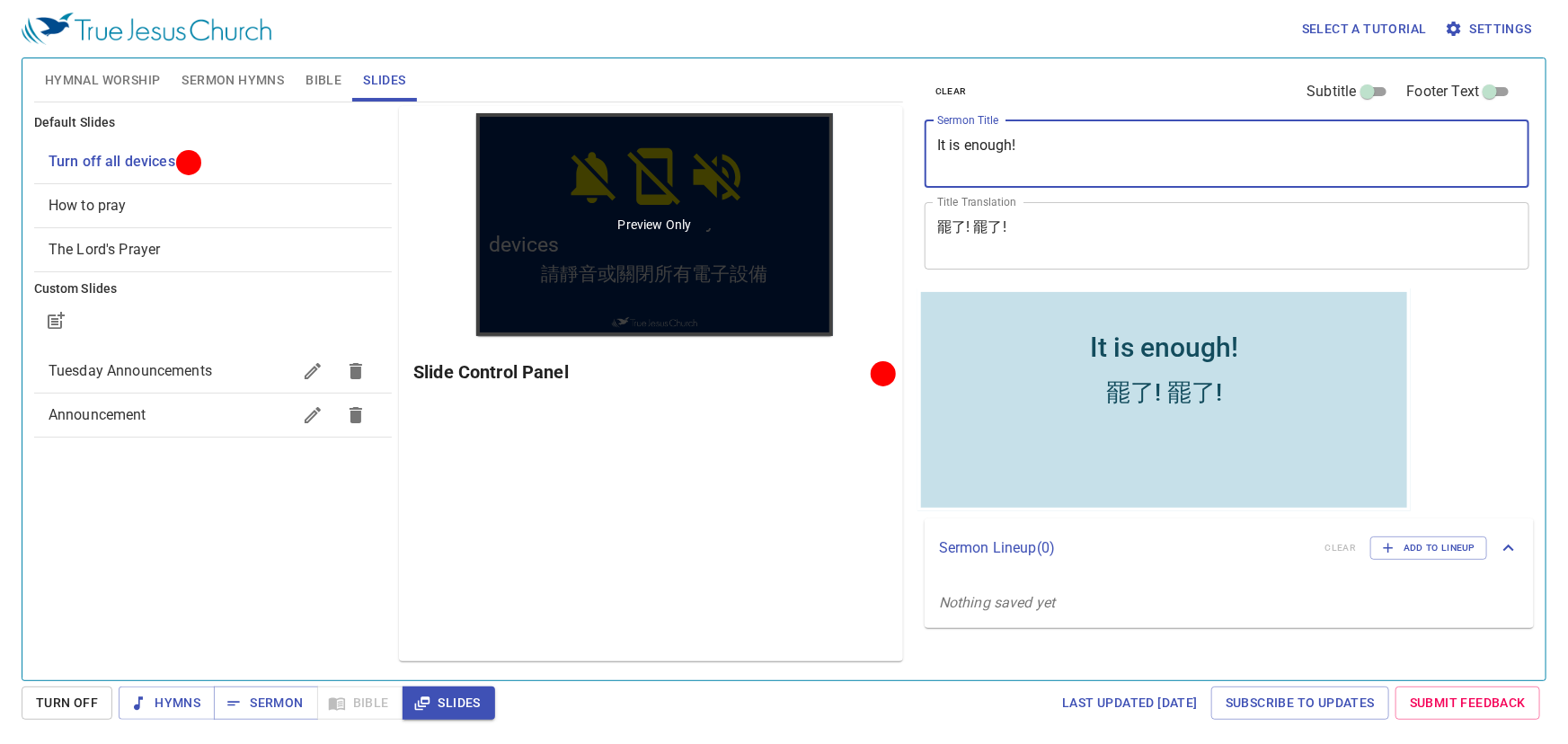 drag, startPoint x: 1049, startPoint y: 155, endPoint x: 831, endPoint y: 140, distance: 218.51545 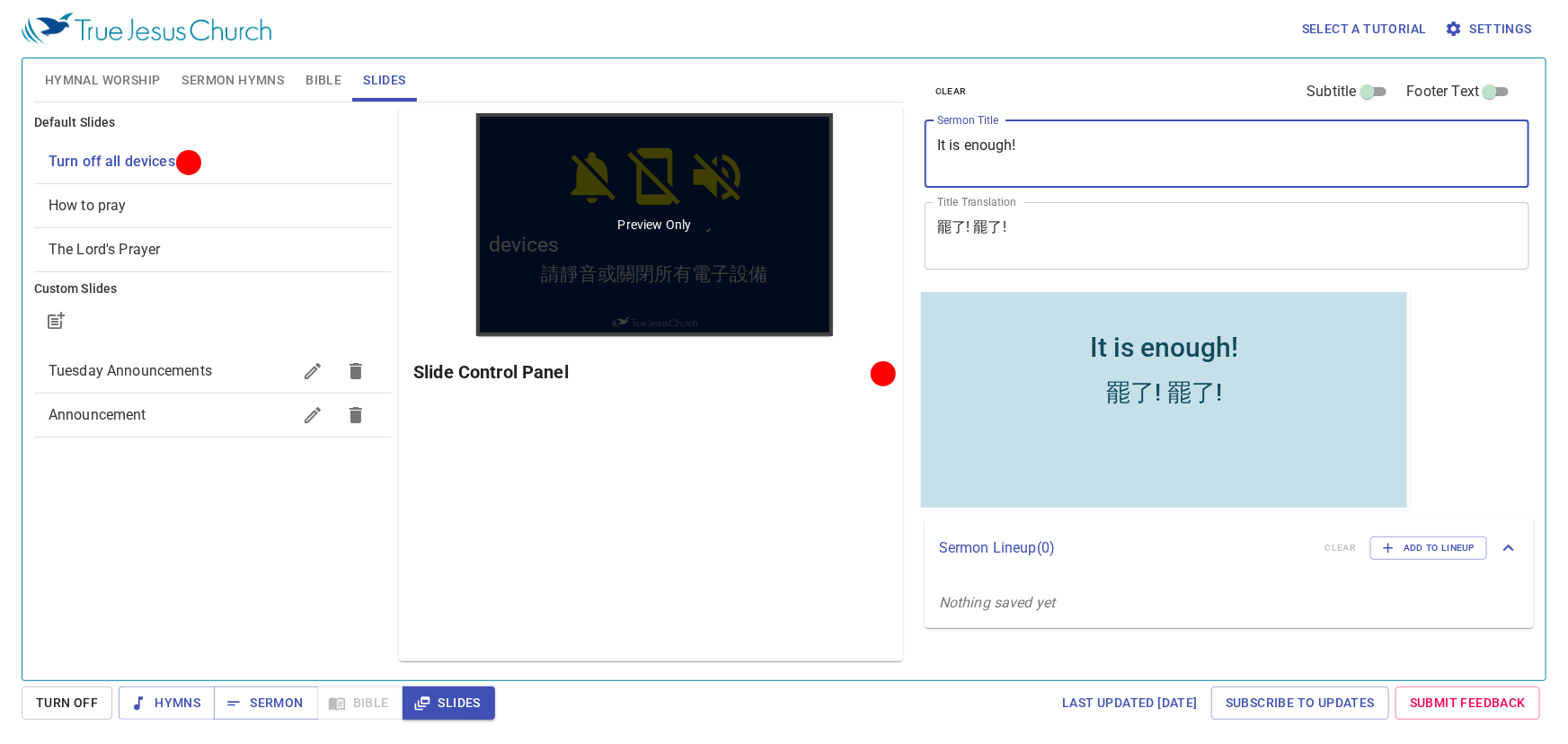 click on "Hymnal Worship Sermon Hymns Bible Slides Hymn search Hymn search   clear Audio Playback No hymns for hymnal worship yet Hymn search Hymn search   clear Audio Playback No hymns for sermon yet Genesis 1 Bible Reference (Ctrl + /) Bible Reference (Ctrl + /)   Verse History   Previous  (←, ↑)     Next  (→, ↓) Show 1 verse Show 2 verses Show 3 verses Show 4 verses Show 5 verses 1 In the beginning God created the heavens and the earth.   ﻿起初 ，　神 創造 天 地 。 2 The earth was without form, and void; and darkness was on the face of the deep. And the Spirit of God was hovering over the face of the waters.   地 是 空虛 混沌 ，淵 面 黑暗 ；　神 的靈 運行 在水 面 上 。 3 Then God said, "Let there be light"; and there was light.   神 說 ：要有 光 ，就有了光 。 4 And God saw the light, that it was good; and God divided the light from the darkness.   神 看 光 是好的 ，就把光 暗 分開了 。 5   神 稱 光 為晝 ，稱 暗 為夜 。有晚上" at bounding box center (784, 362) 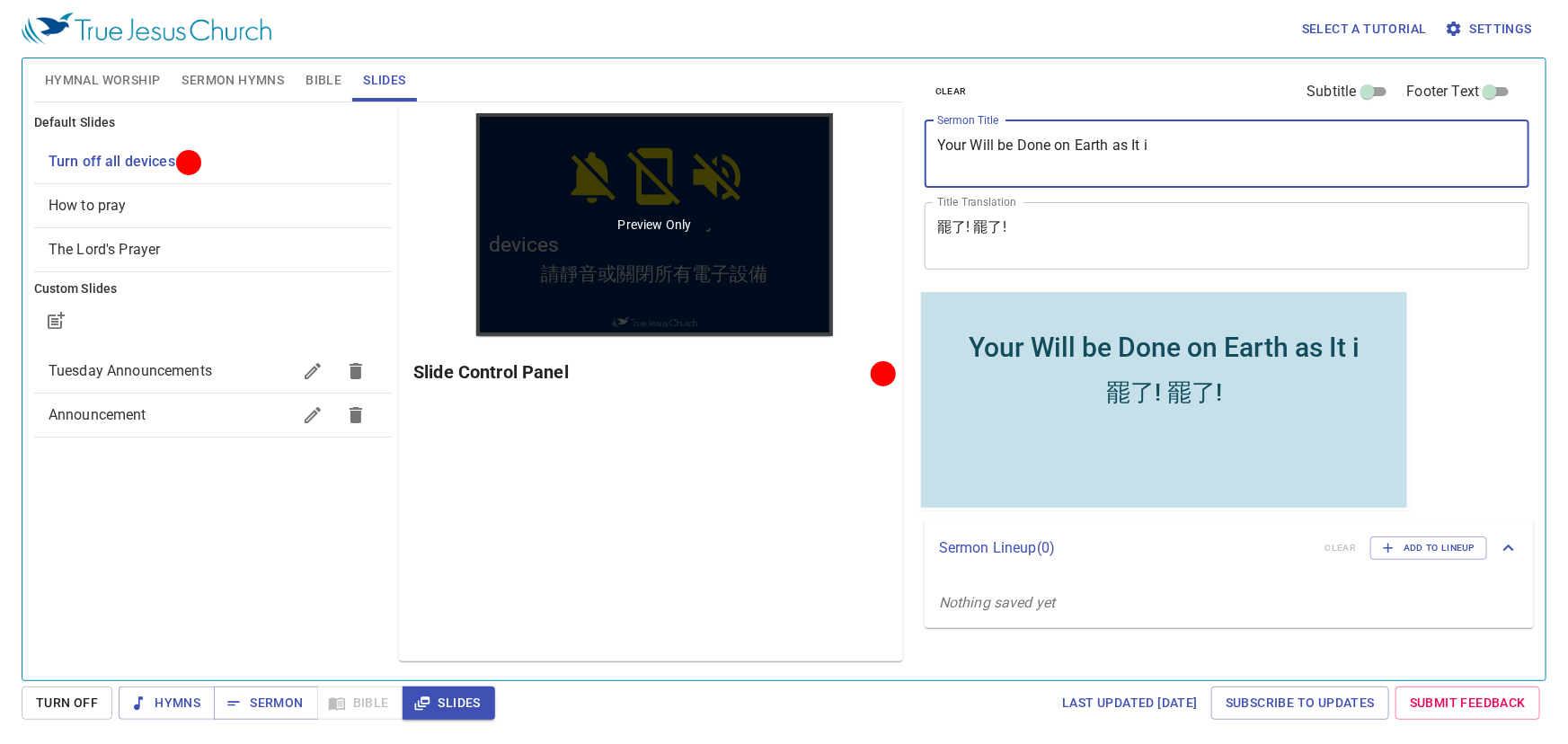 type on "Your Will be Done on Earth as It" 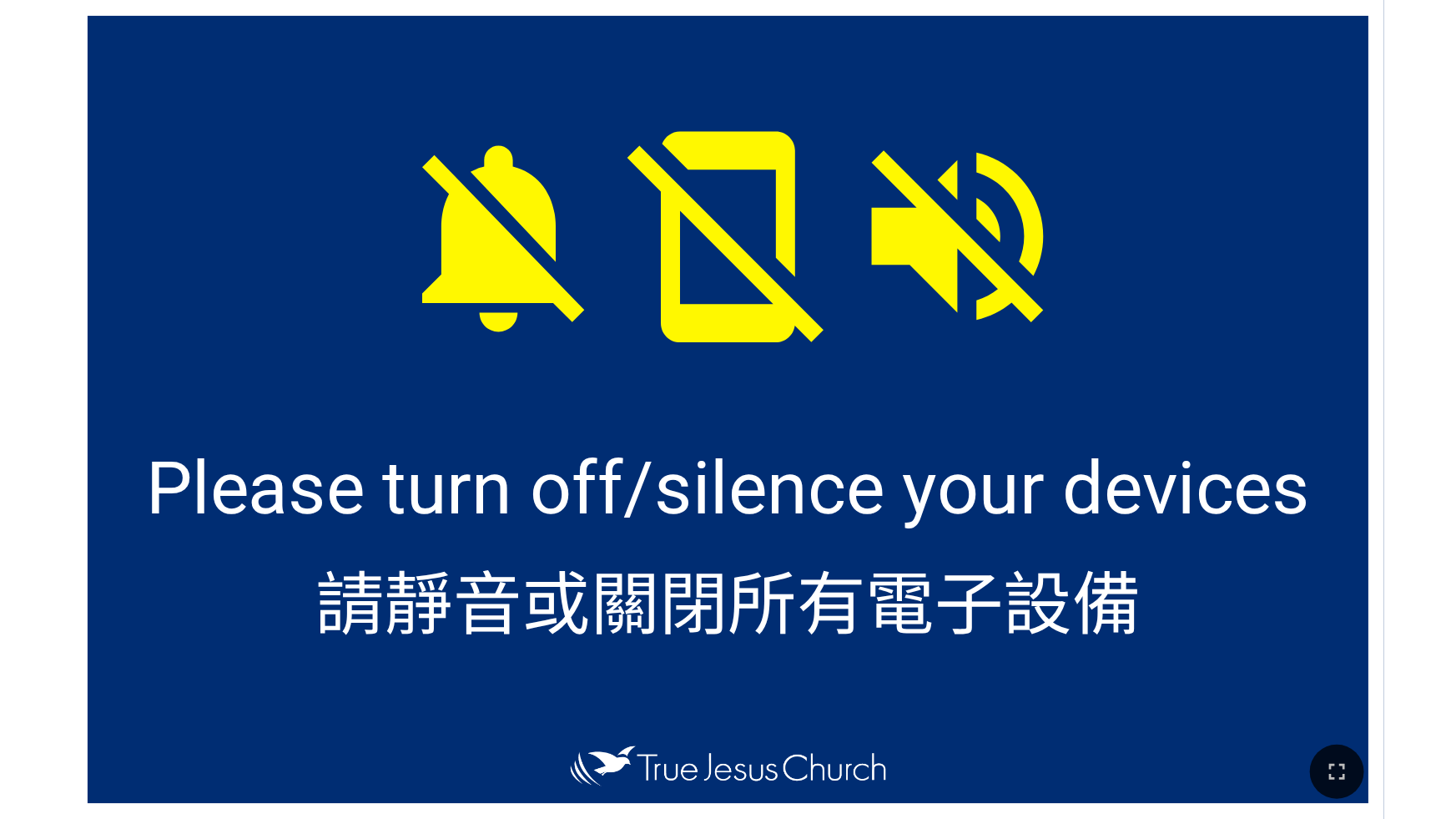 scroll, scrollTop: 0, scrollLeft: 0, axis: both 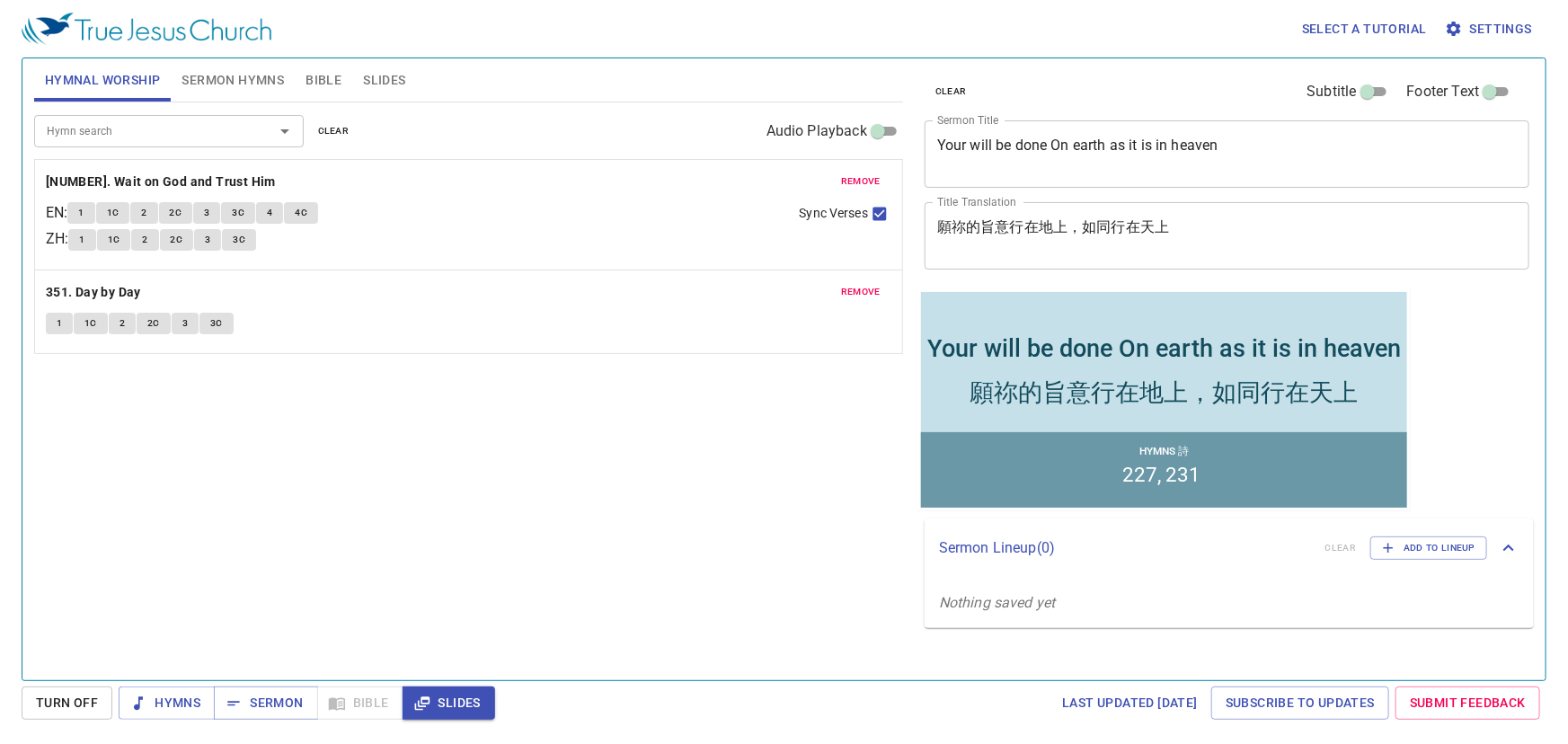 click on "Hymn search" at bounding box center (142, 130) 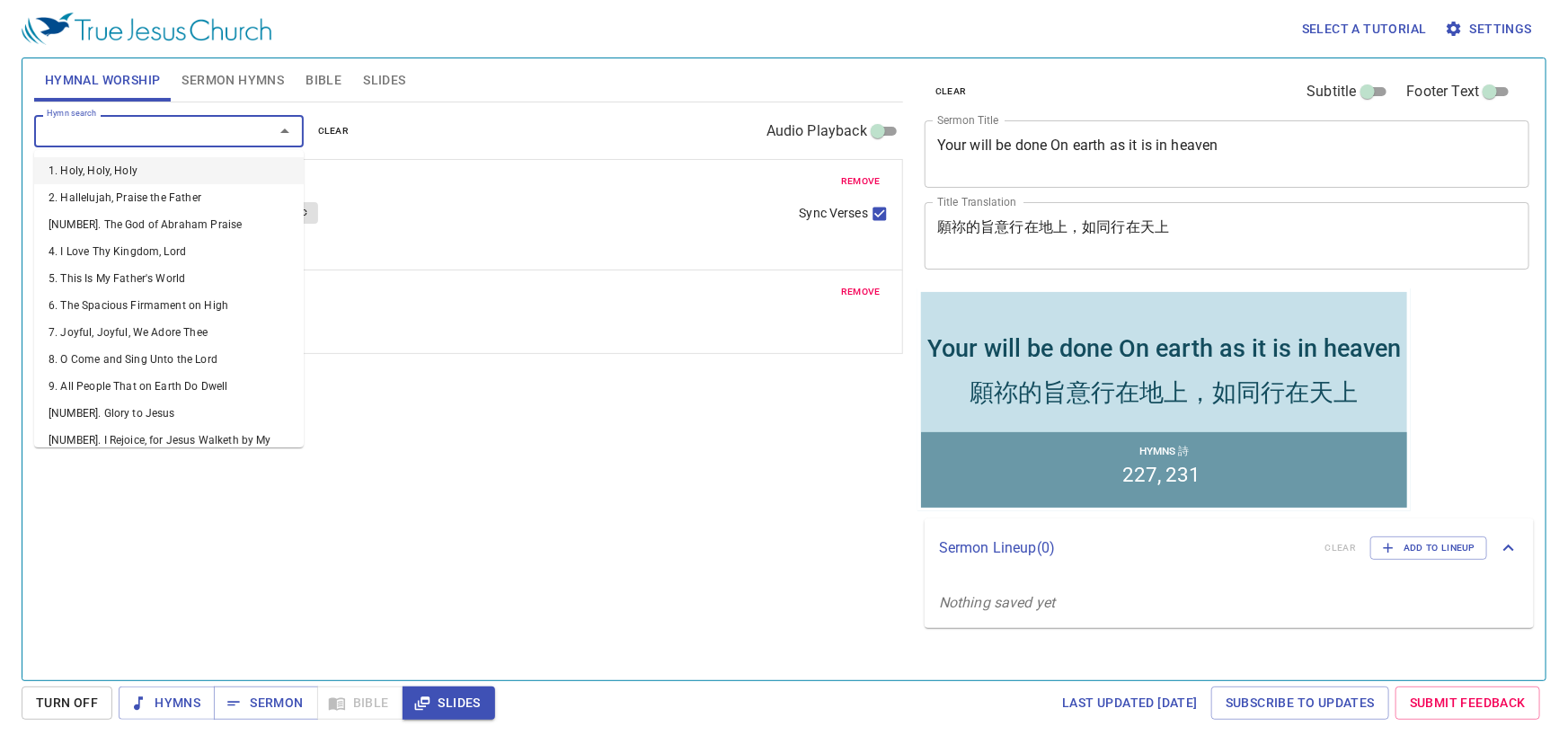 click on "Hymn search" at bounding box center (142, 130) 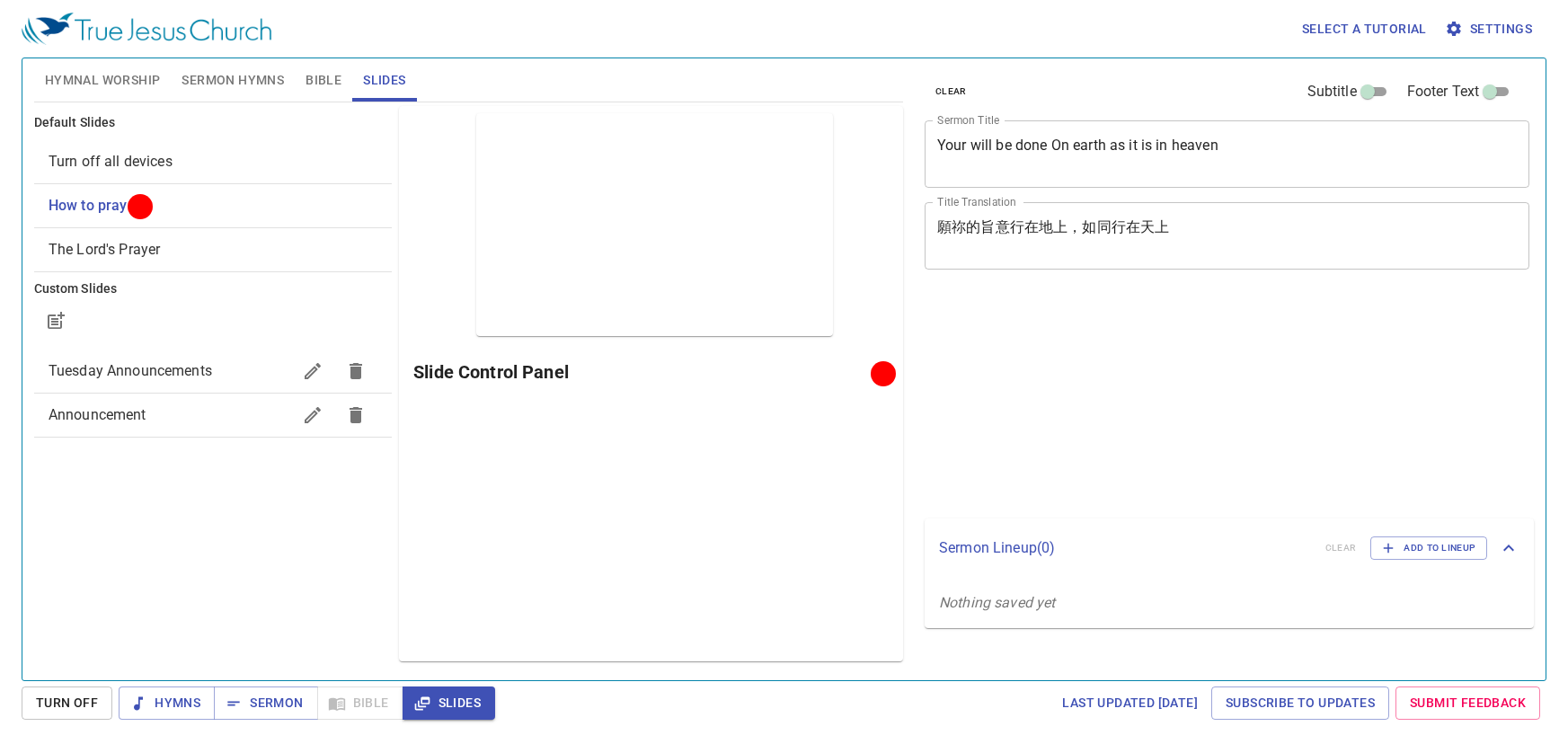 scroll, scrollTop: 0, scrollLeft: 0, axis: both 